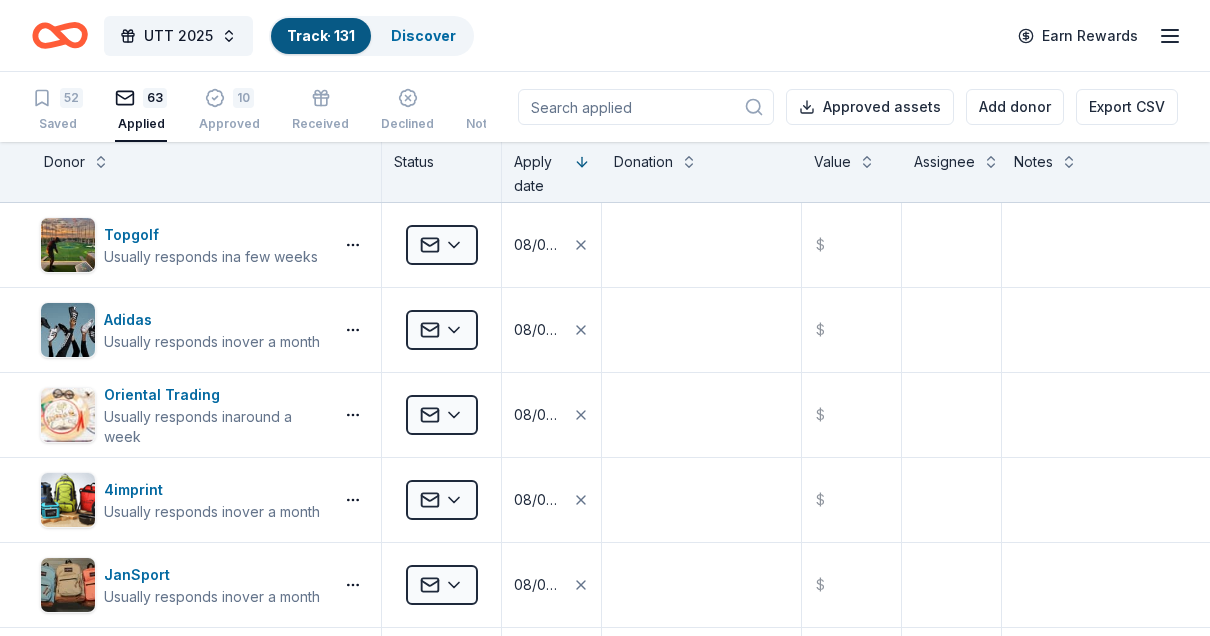 scroll, scrollTop: 0, scrollLeft: 0, axis: both 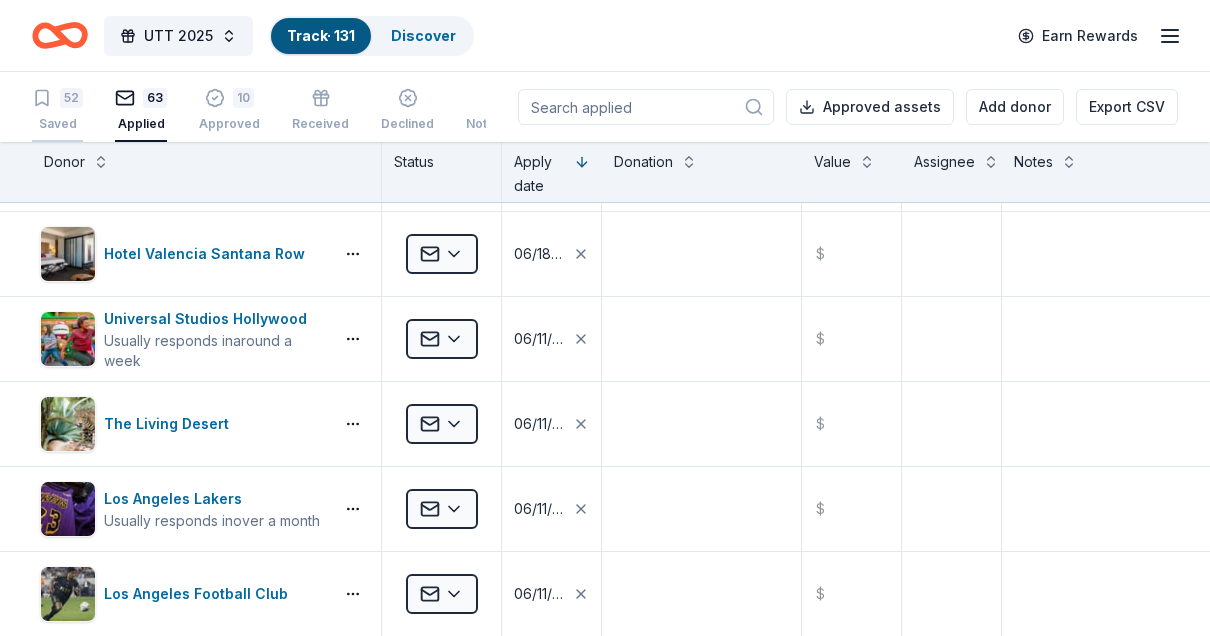click on "52" at bounding box center [71, 98] 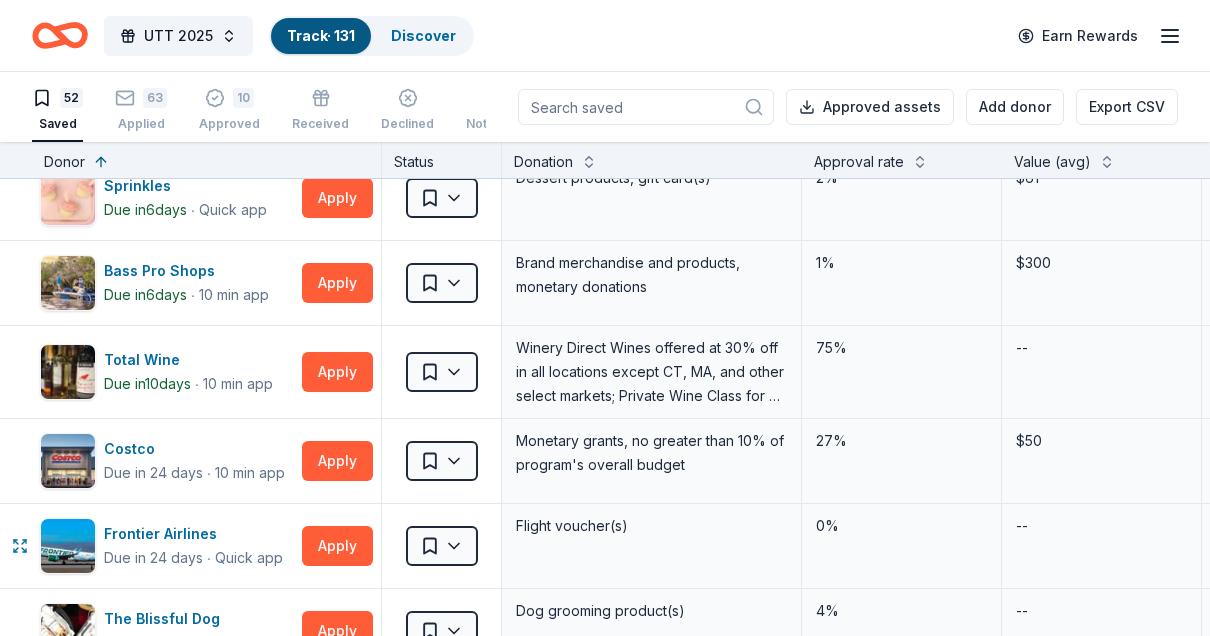 scroll, scrollTop: 0, scrollLeft: 0, axis: both 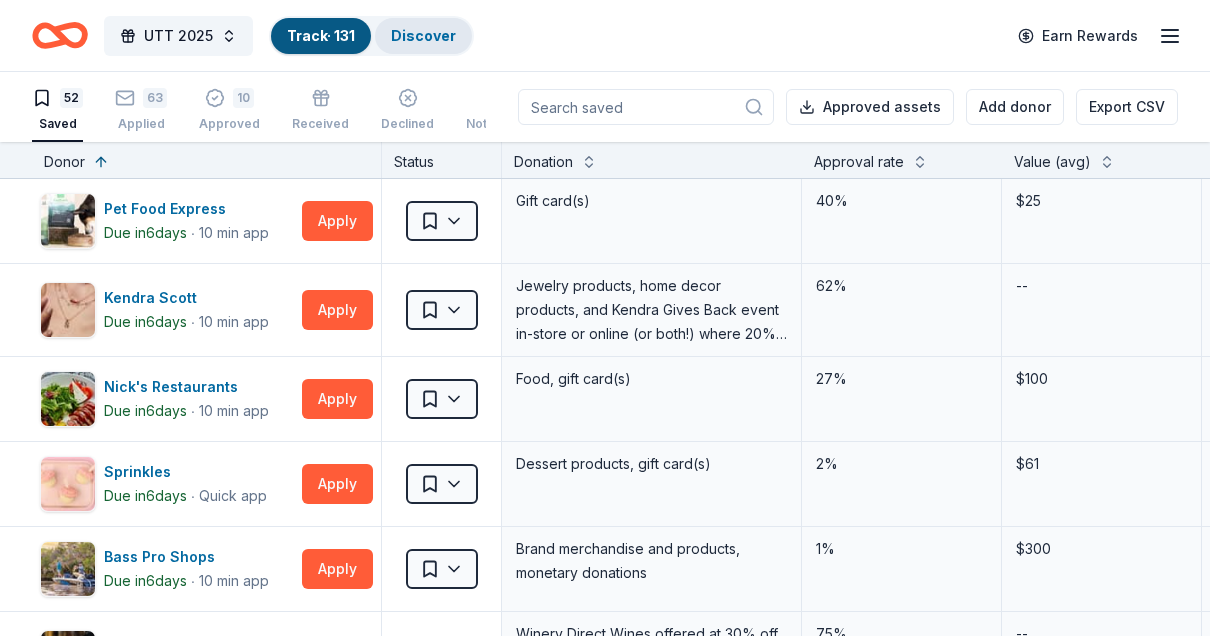 click on "Discover" at bounding box center [423, 36] 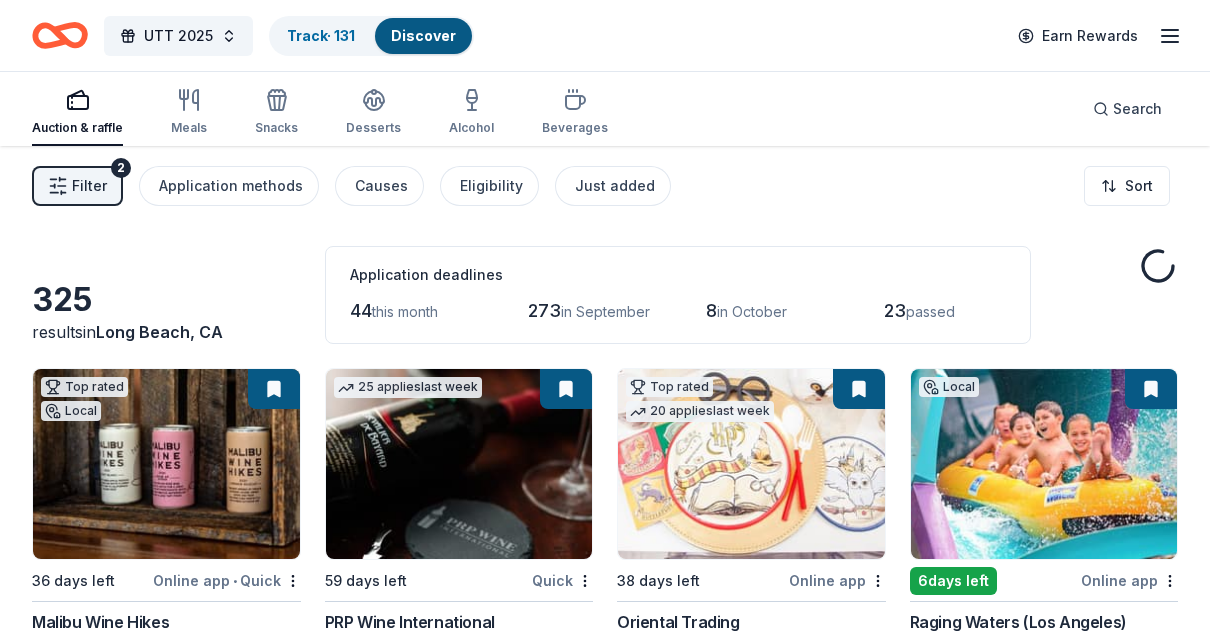 click on "Discover" at bounding box center [423, 36] 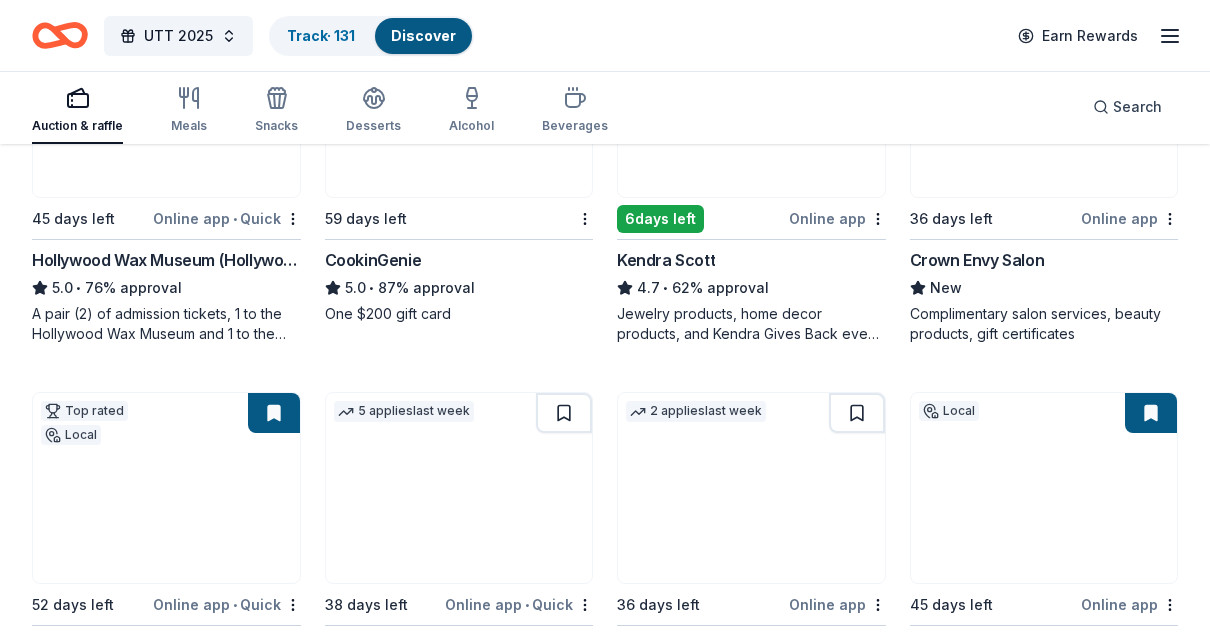 scroll, scrollTop: 750, scrollLeft: 0, axis: vertical 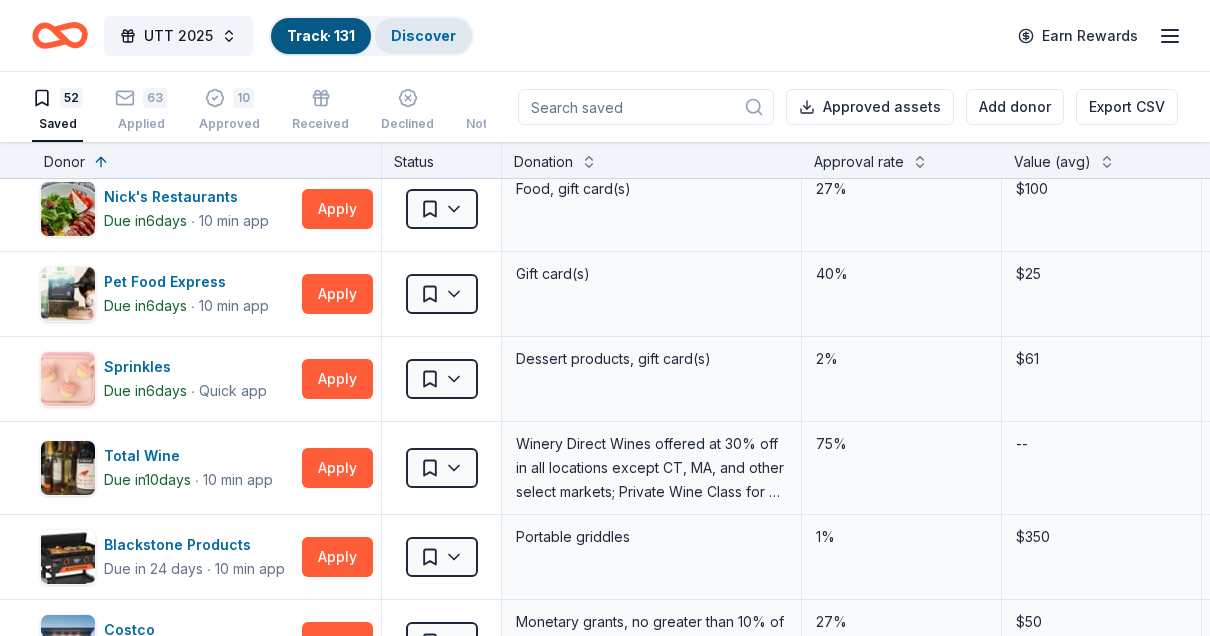 click on "Discover" at bounding box center [423, 36] 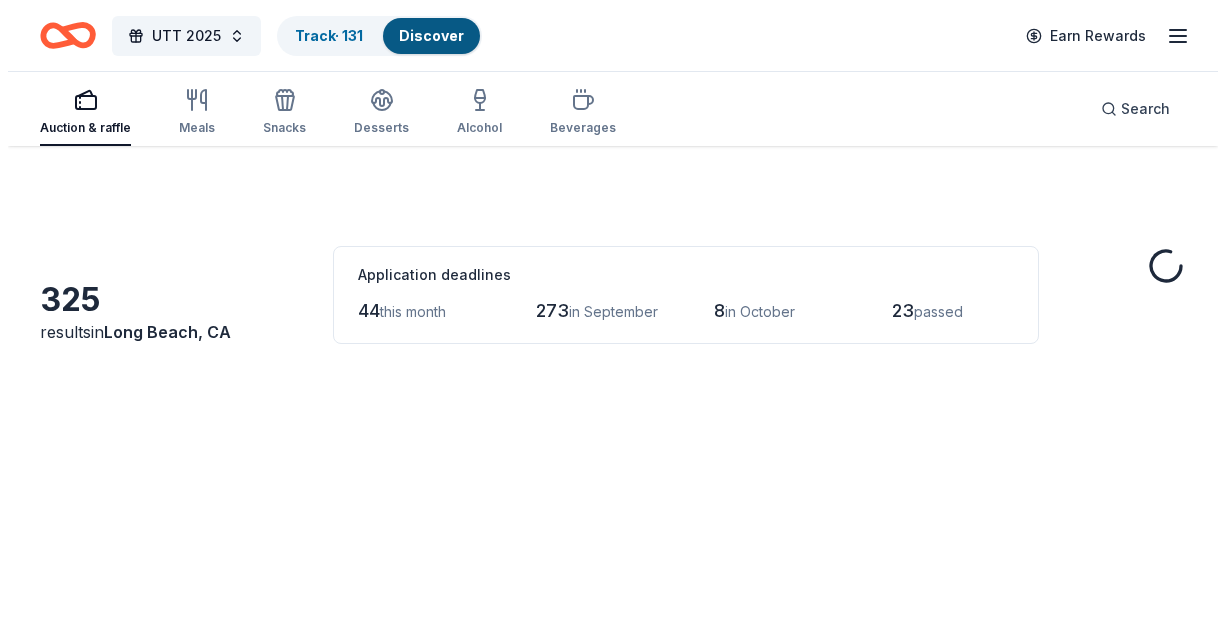 scroll, scrollTop: 0, scrollLeft: 0, axis: both 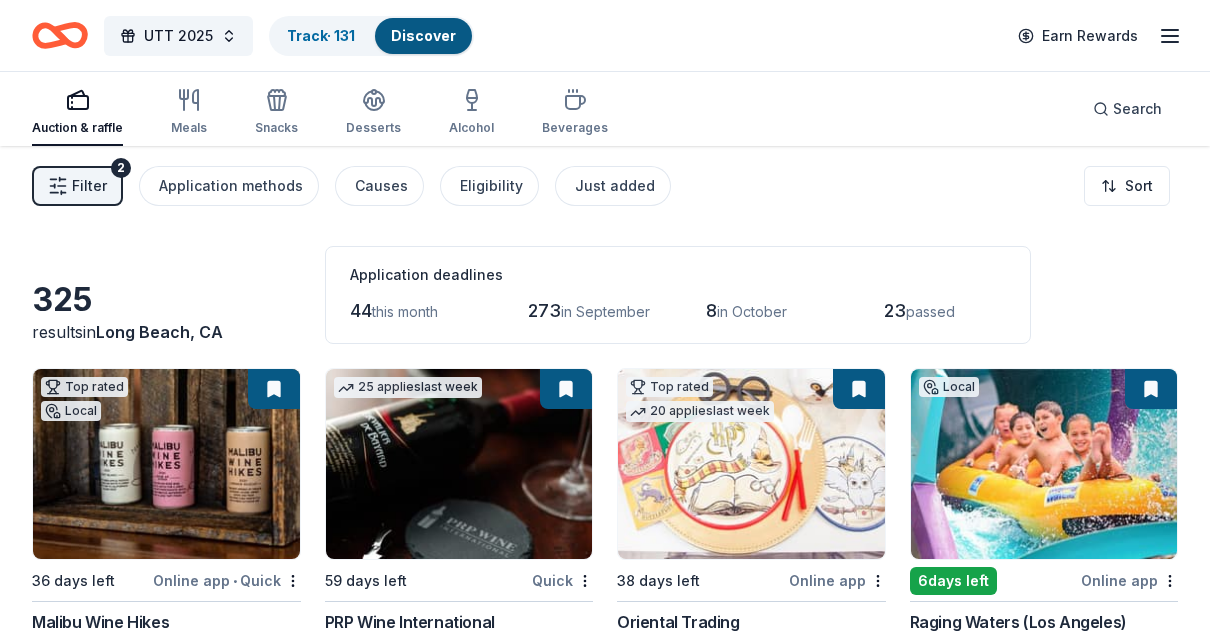 click on "Filter 2" at bounding box center [77, 186] 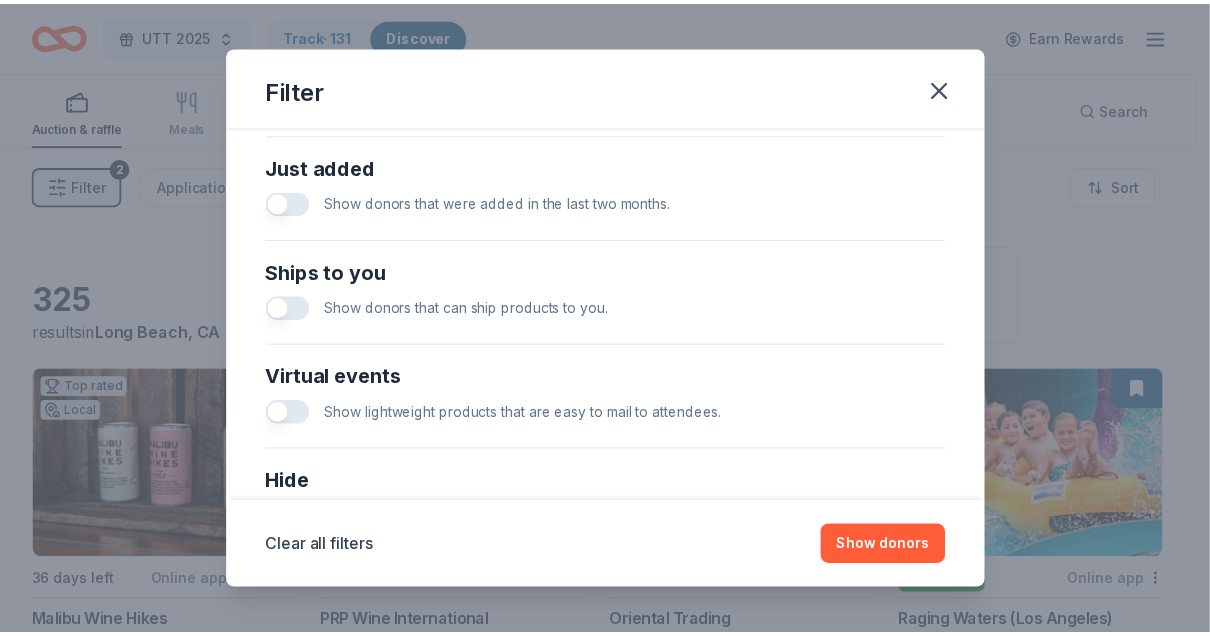 scroll, scrollTop: 940, scrollLeft: 0, axis: vertical 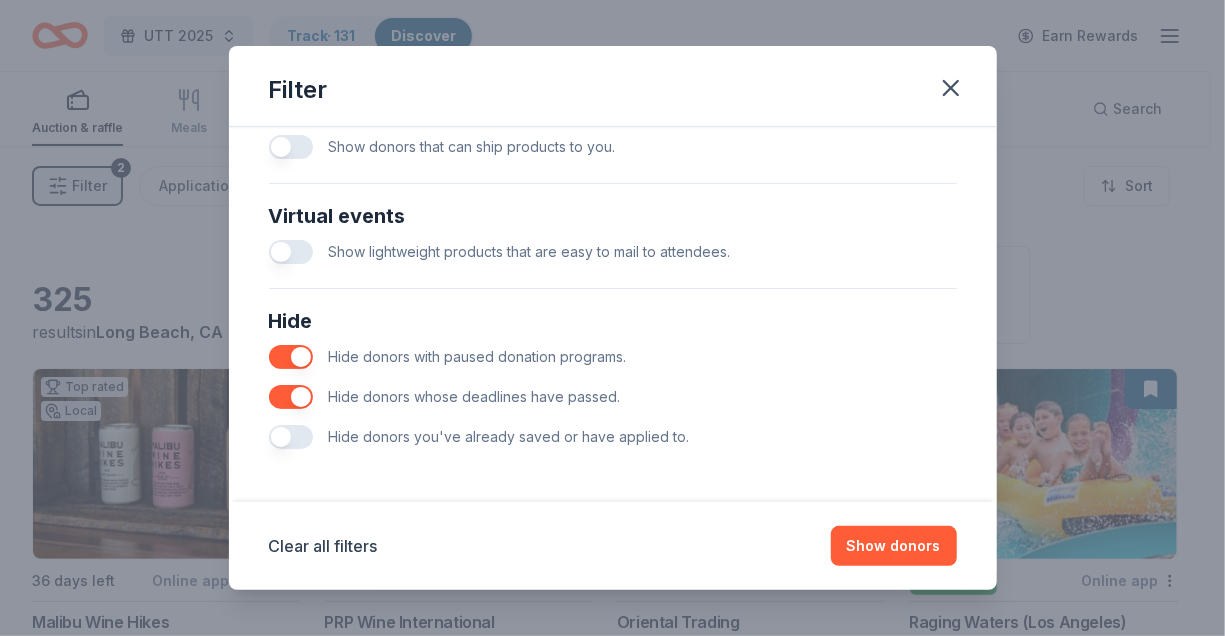 click at bounding box center (291, 437) 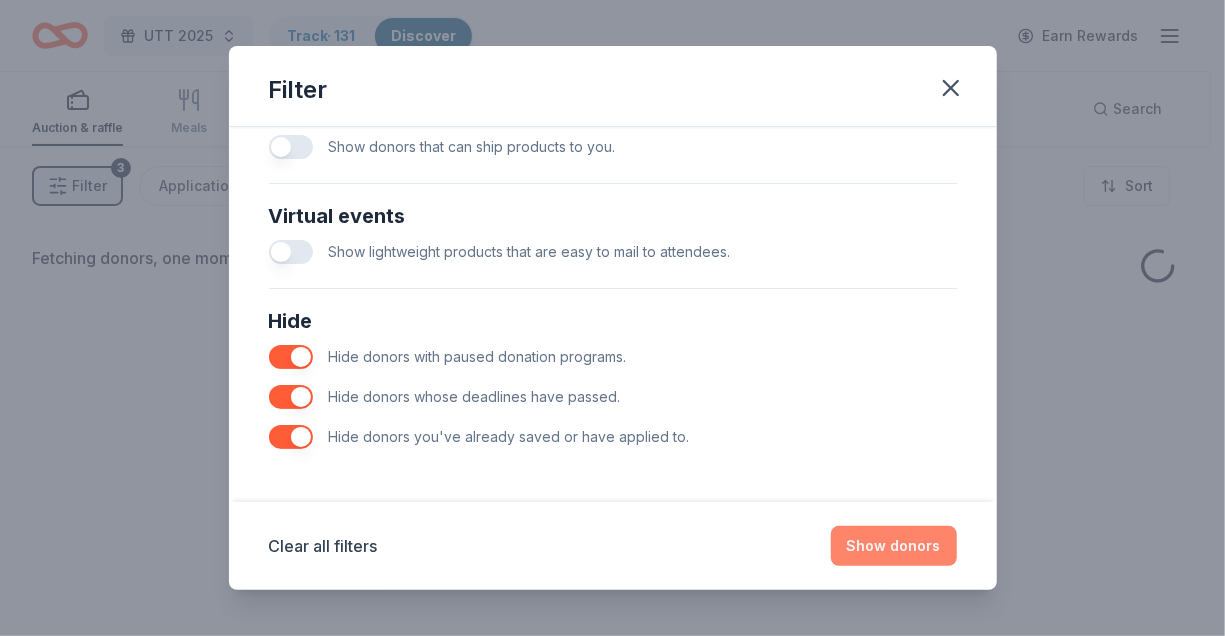 click on "Show    donors" at bounding box center [894, 546] 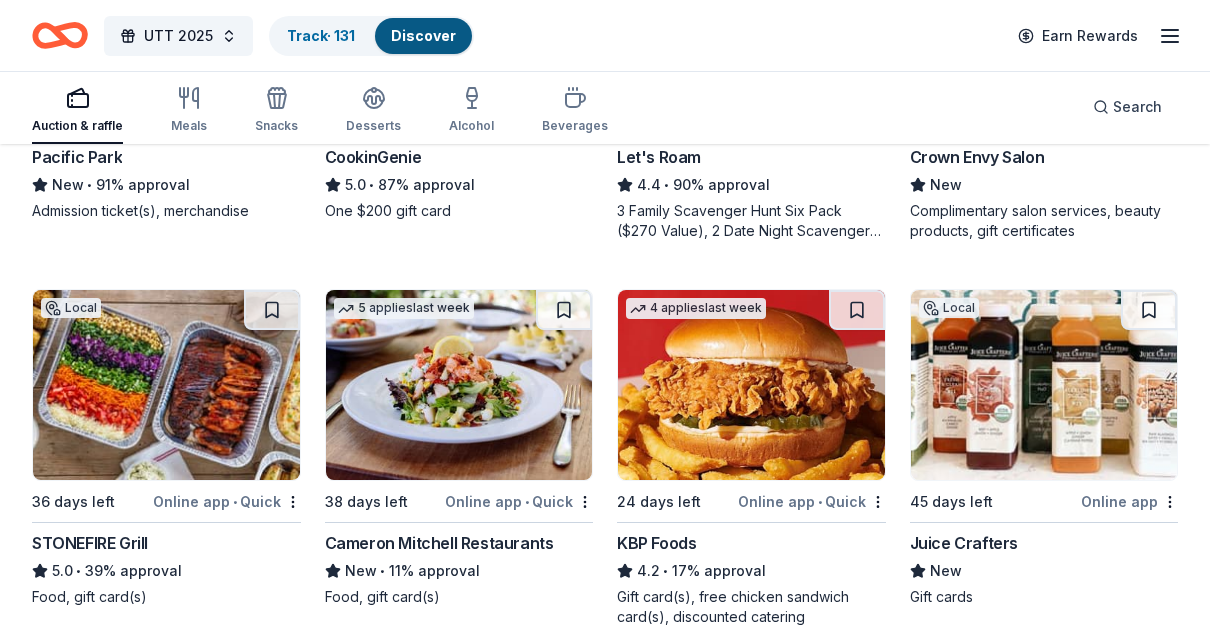 scroll, scrollTop: 466, scrollLeft: 0, axis: vertical 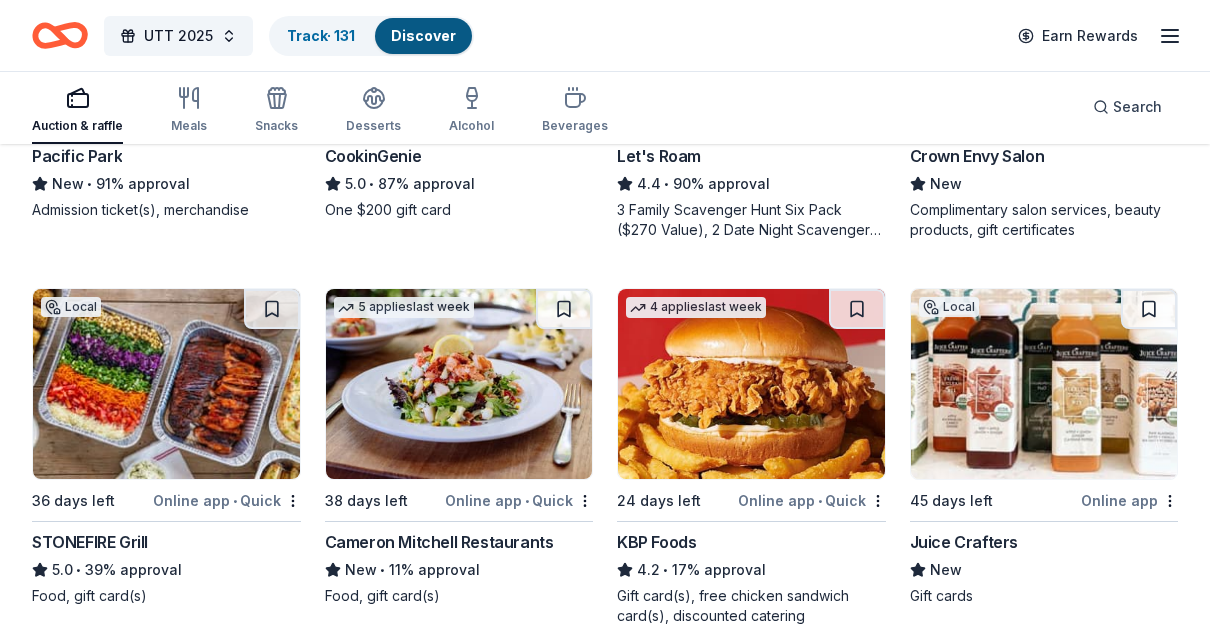 click at bounding box center (751, 384) 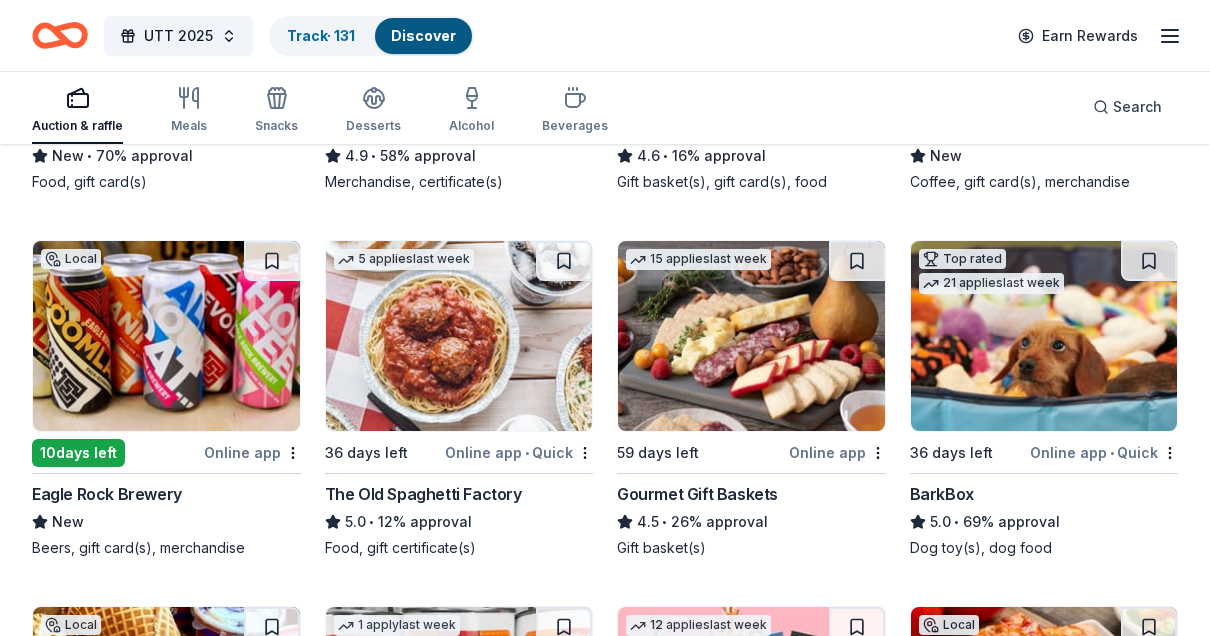 scroll, scrollTop: 1632, scrollLeft: 0, axis: vertical 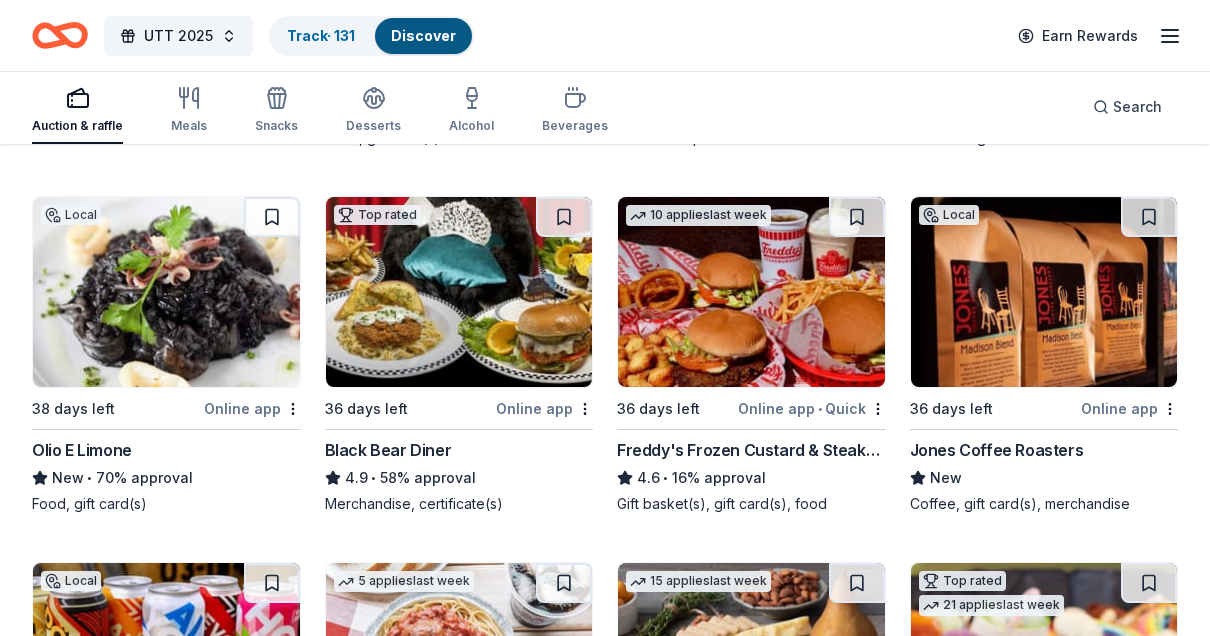 click on "Online app" at bounding box center [1129, 408] 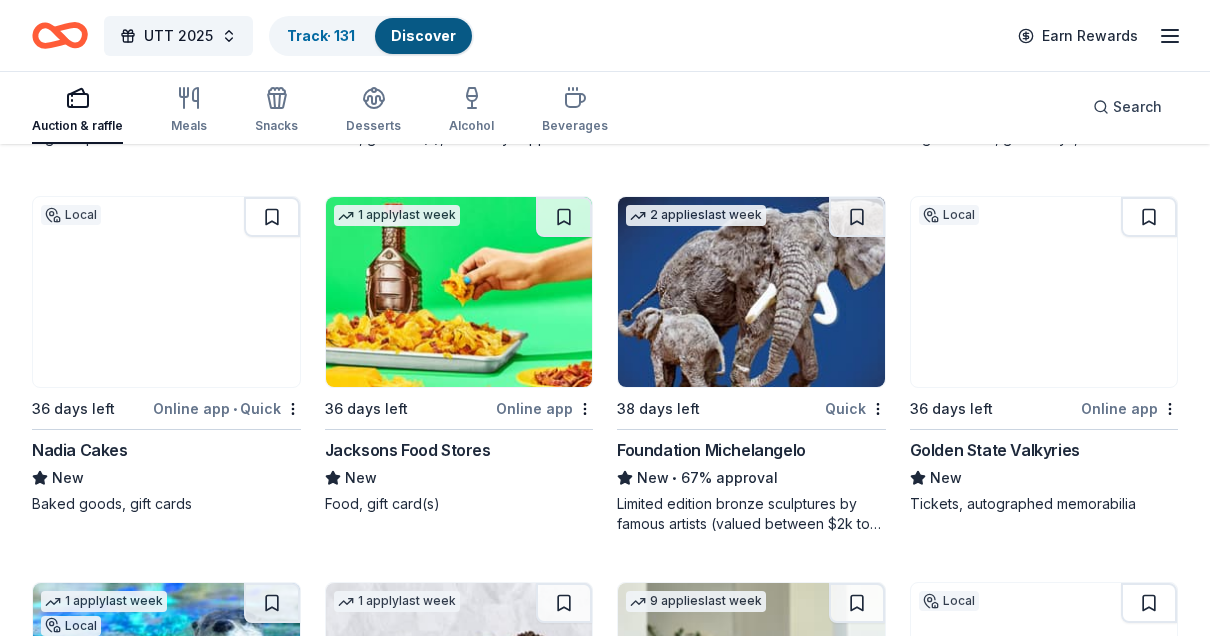 scroll, scrollTop: 3600, scrollLeft: 0, axis: vertical 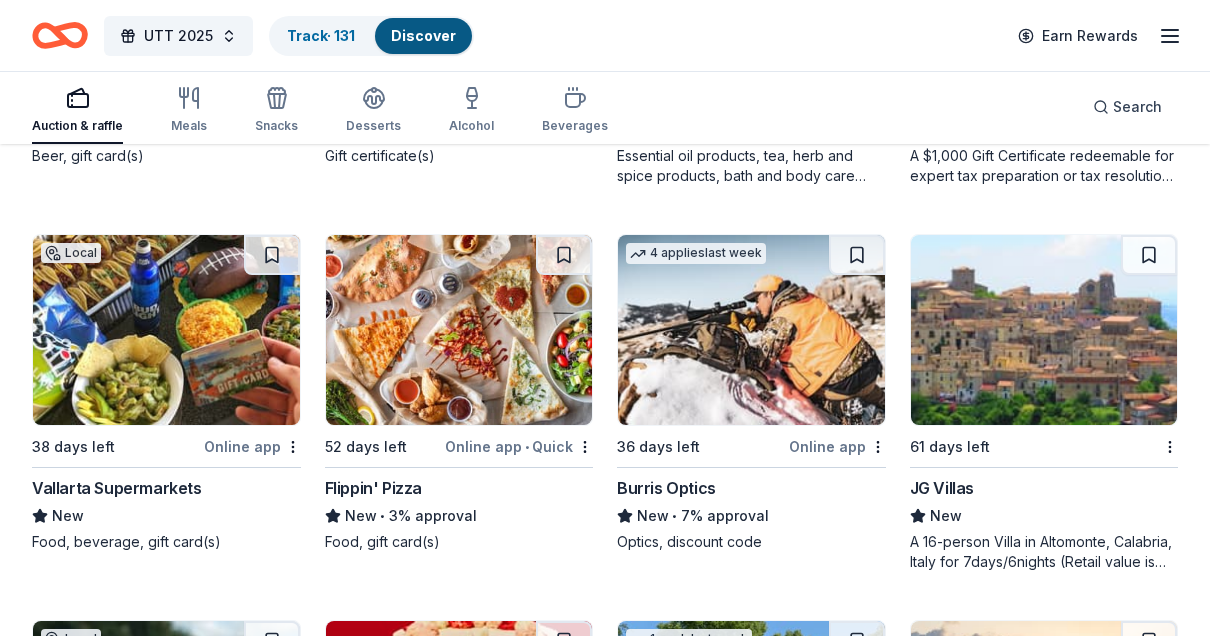 click at bounding box center [1044, 330] 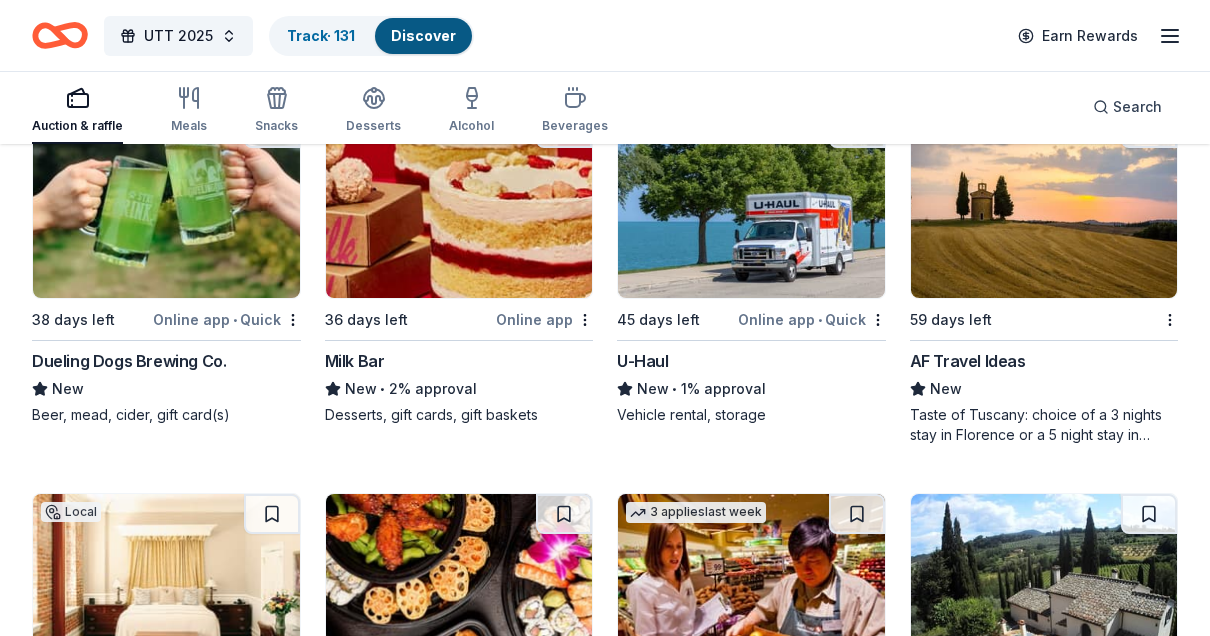 scroll, scrollTop: 7800, scrollLeft: 0, axis: vertical 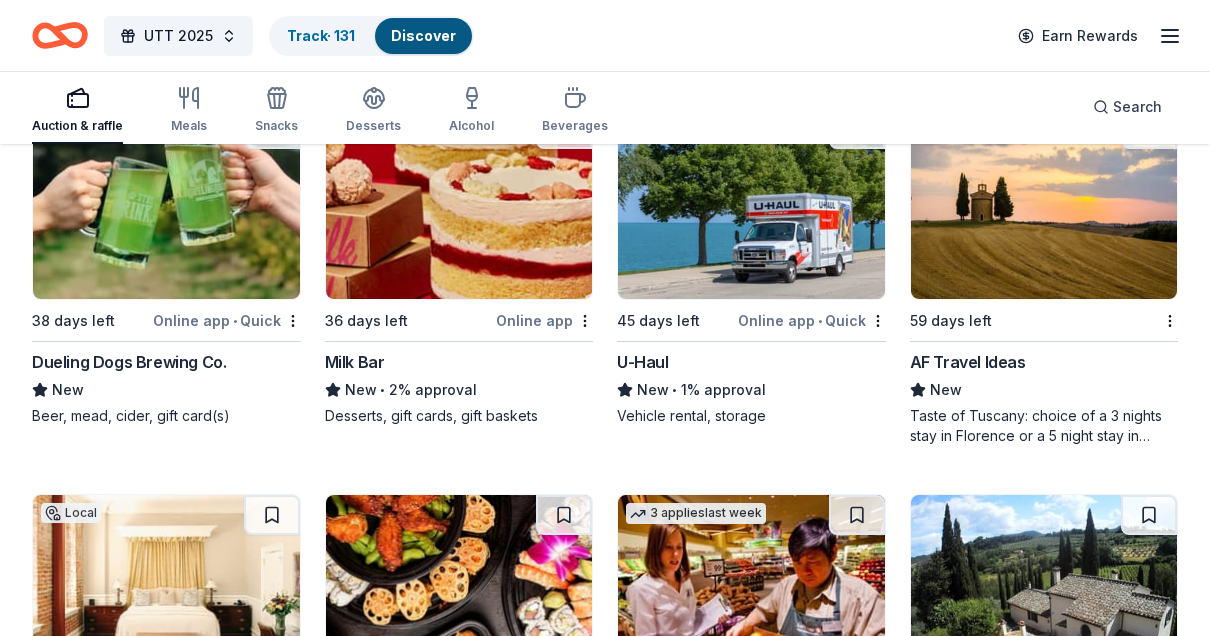 click on "New" at bounding box center [1044, 390] 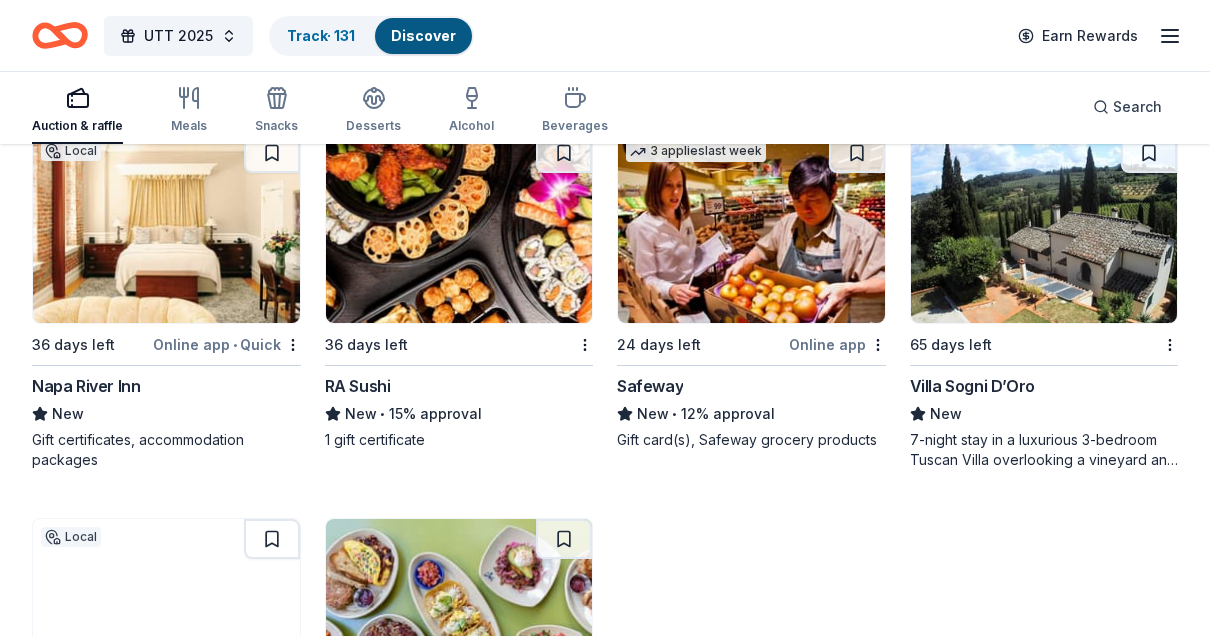 scroll, scrollTop: 8164, scrollLeft: 0, axis: vertical 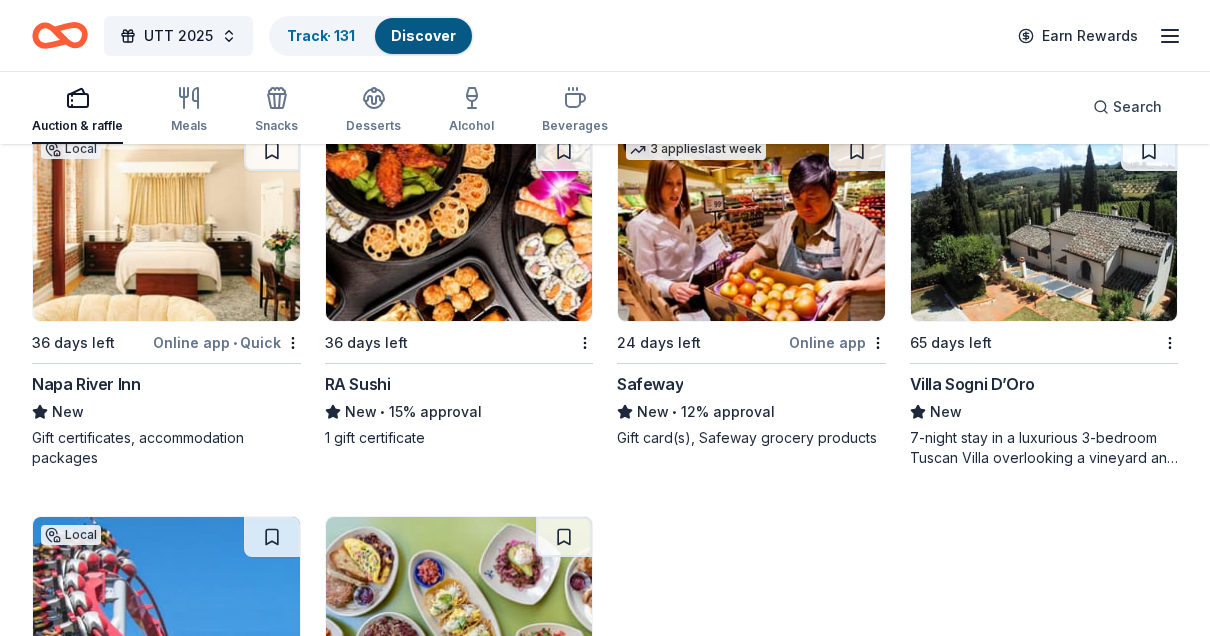 click on "Villa Sogni D’Oro" at bounding box center [972, 384] 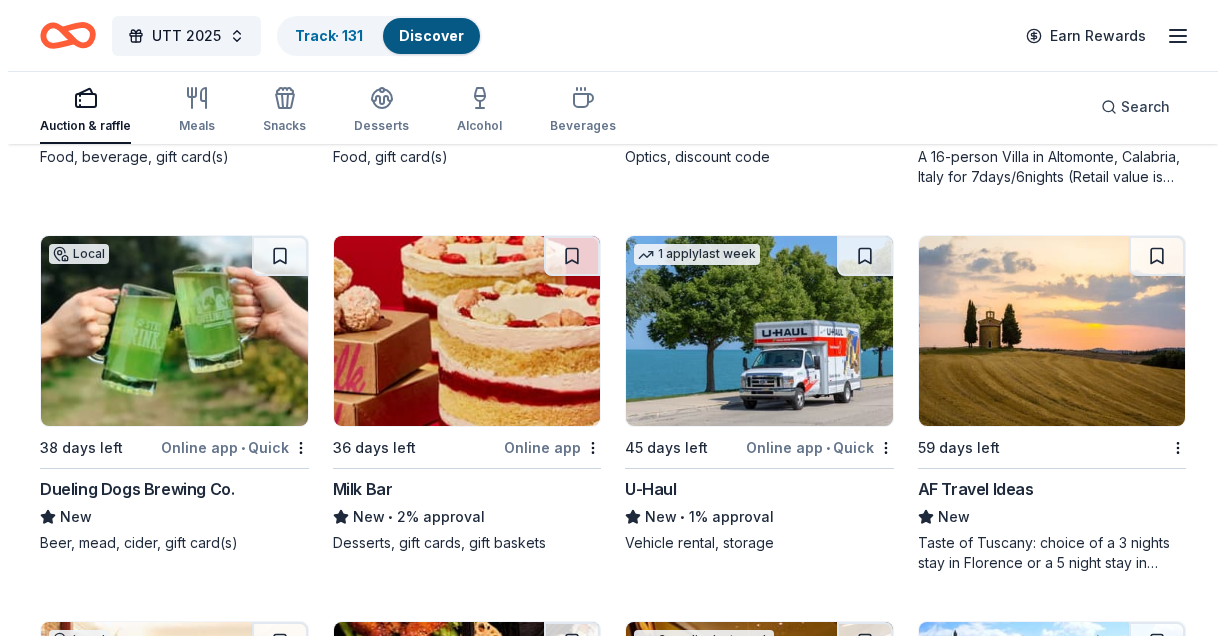 scroll, scrollTop: 7448, scrollLeft: 0, axis: vertical 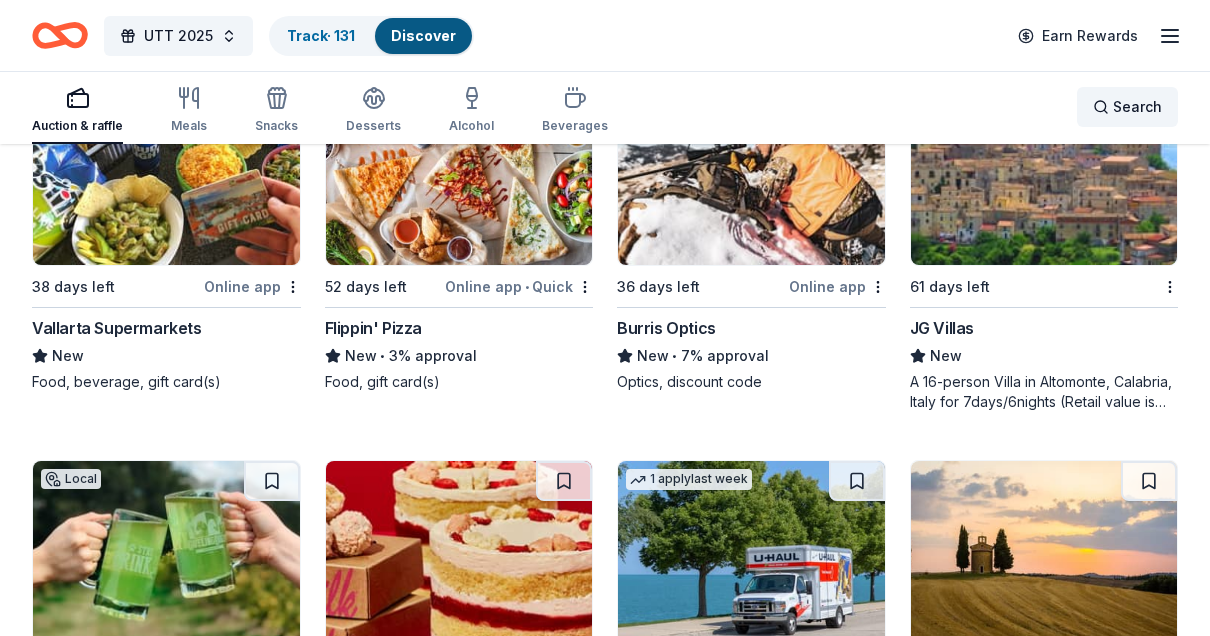 click on "Search" at bounding box center (1137, 107) 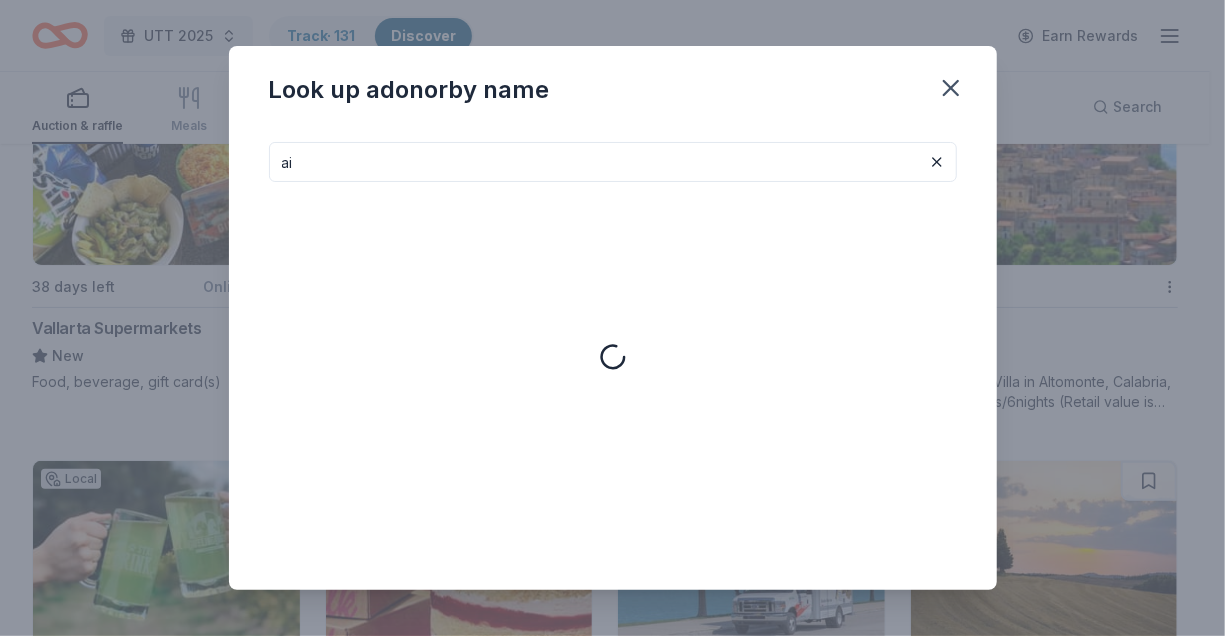 type on "a" 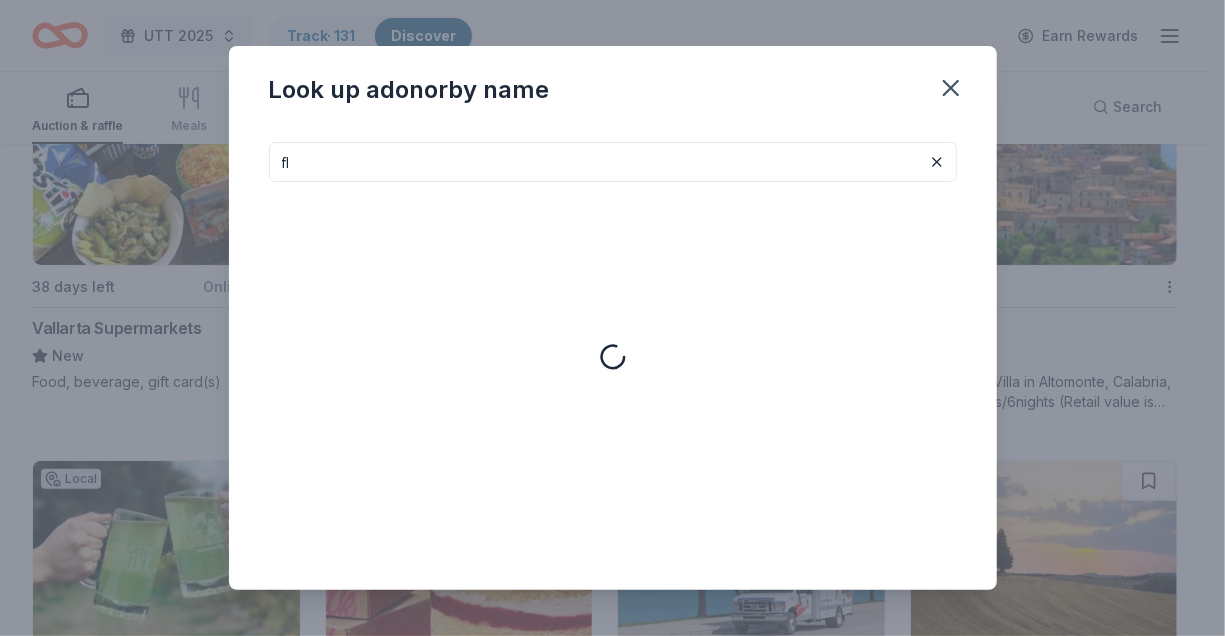 type on "f" 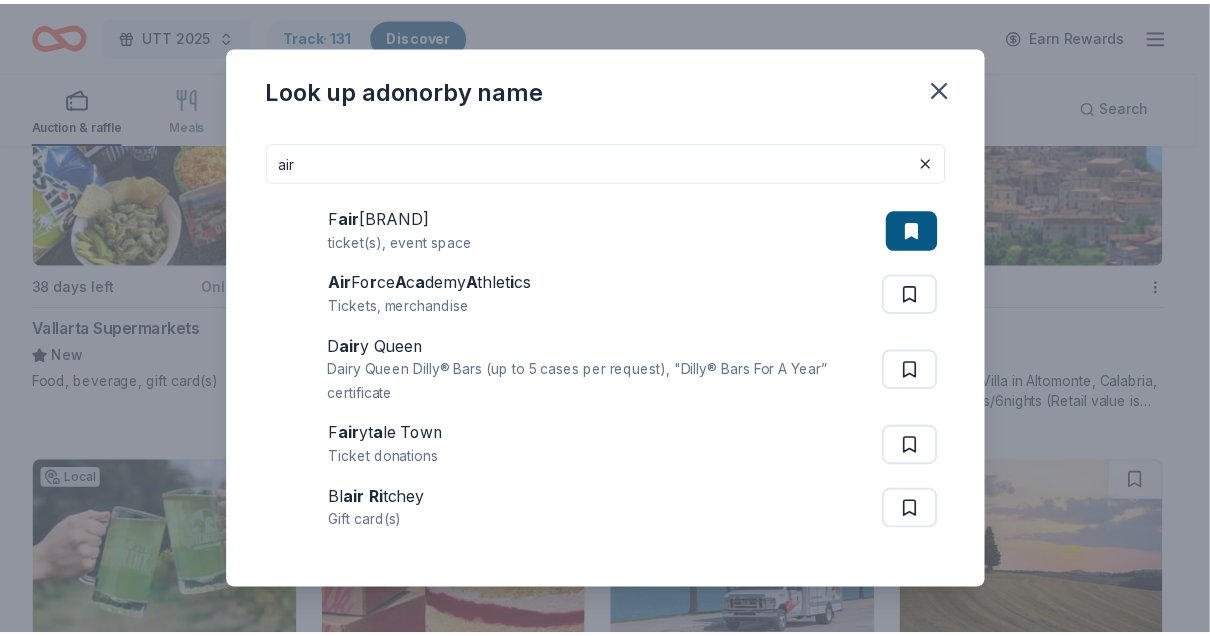 scroll, scrollTop: 32, scrollLeft: 0, axis: vertical 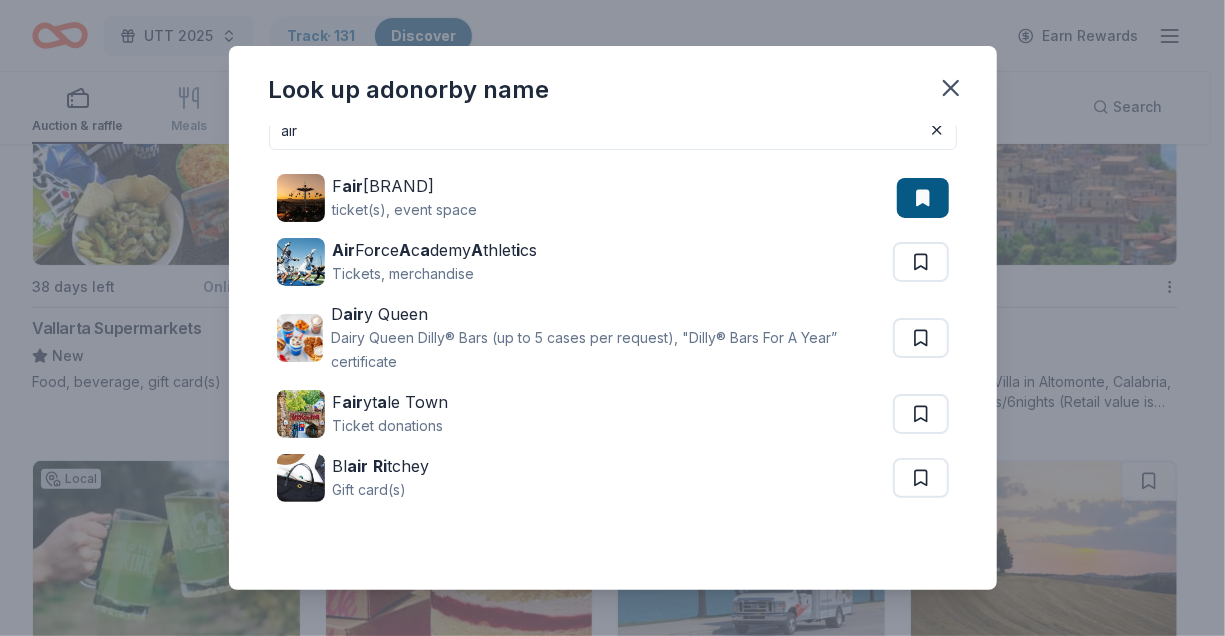 type on "air" 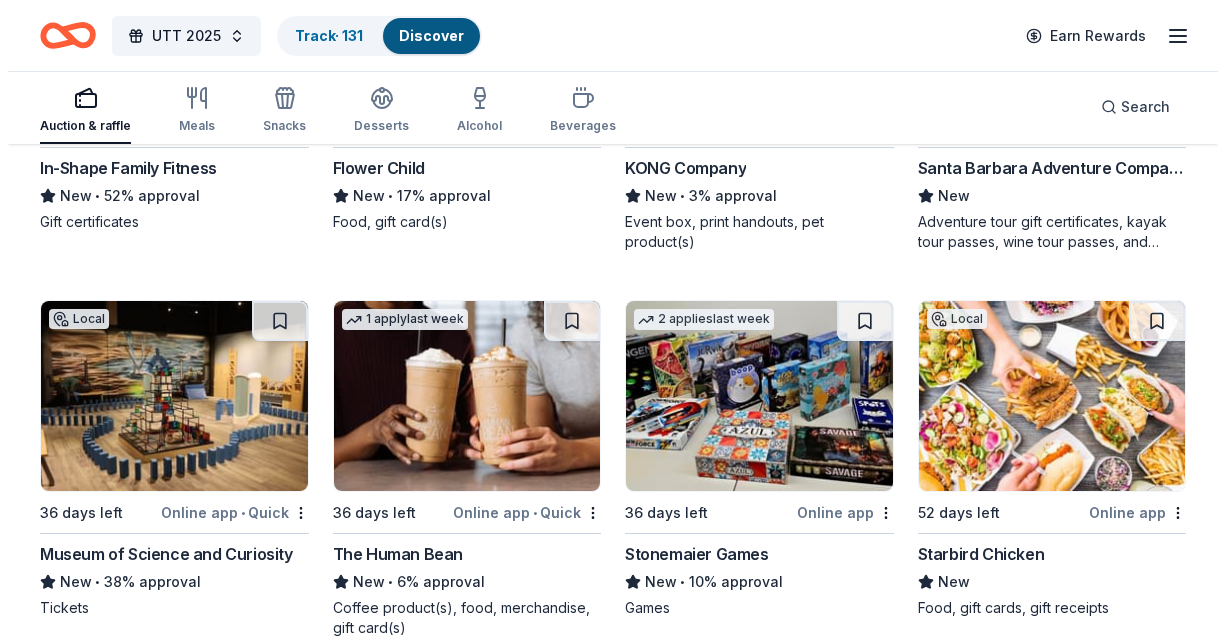 scroll, scrollTop: 4136, scrollLeft: 0, axis: vertical 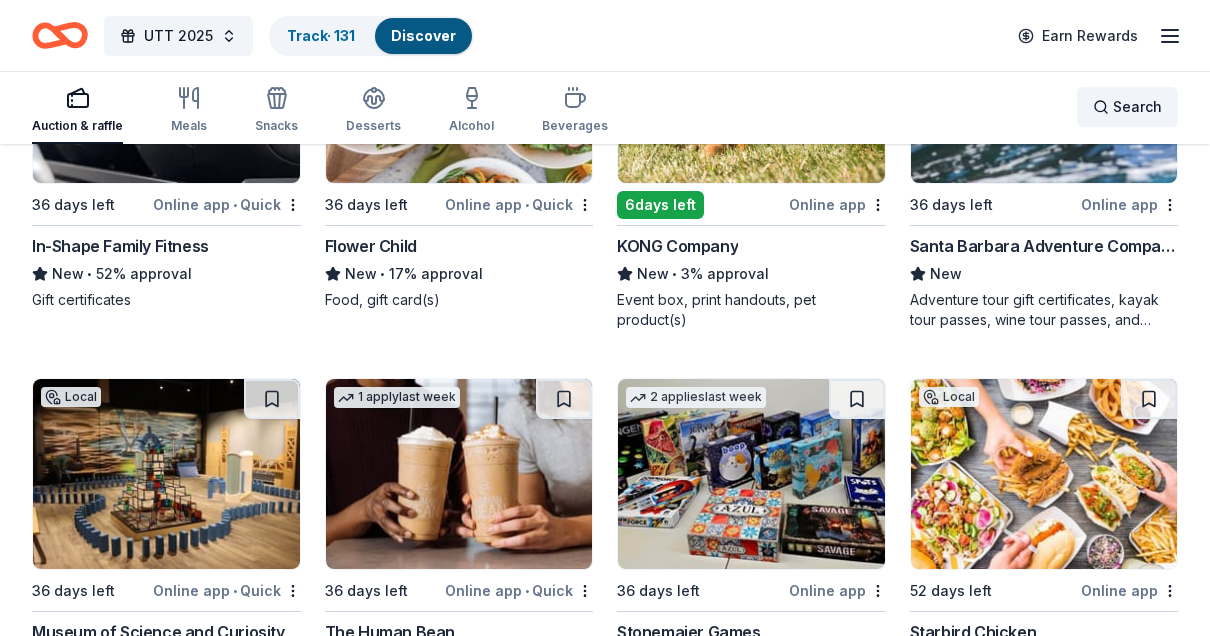 click on "Search" at bounding box center (1137, 107) 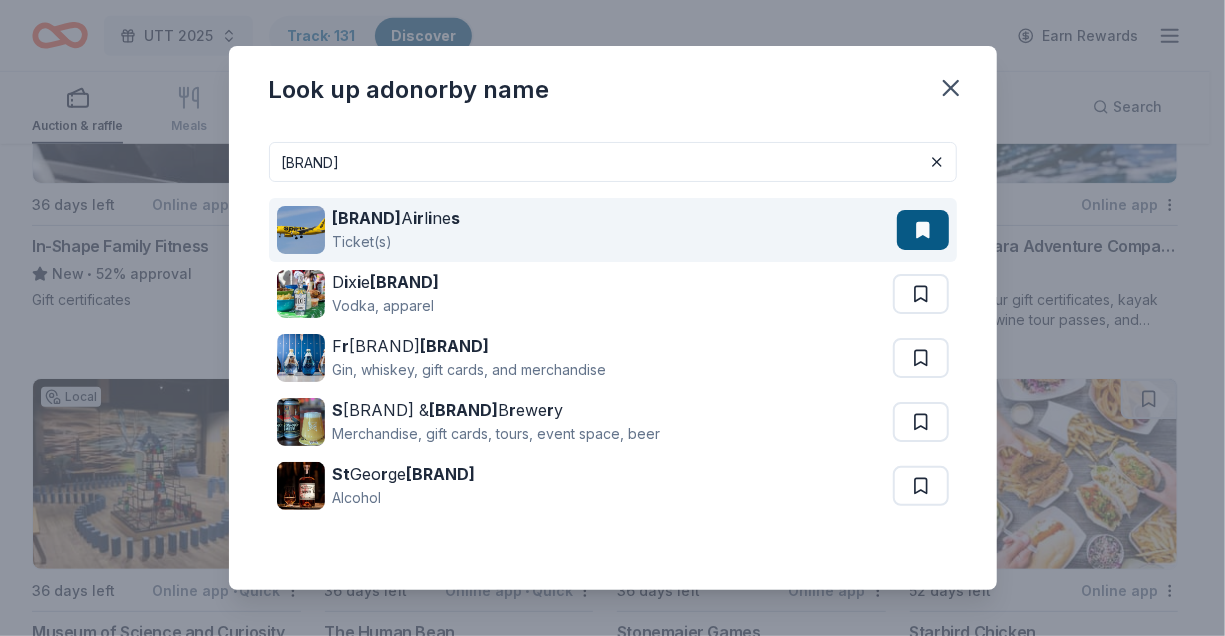 type on "[BRAND]" 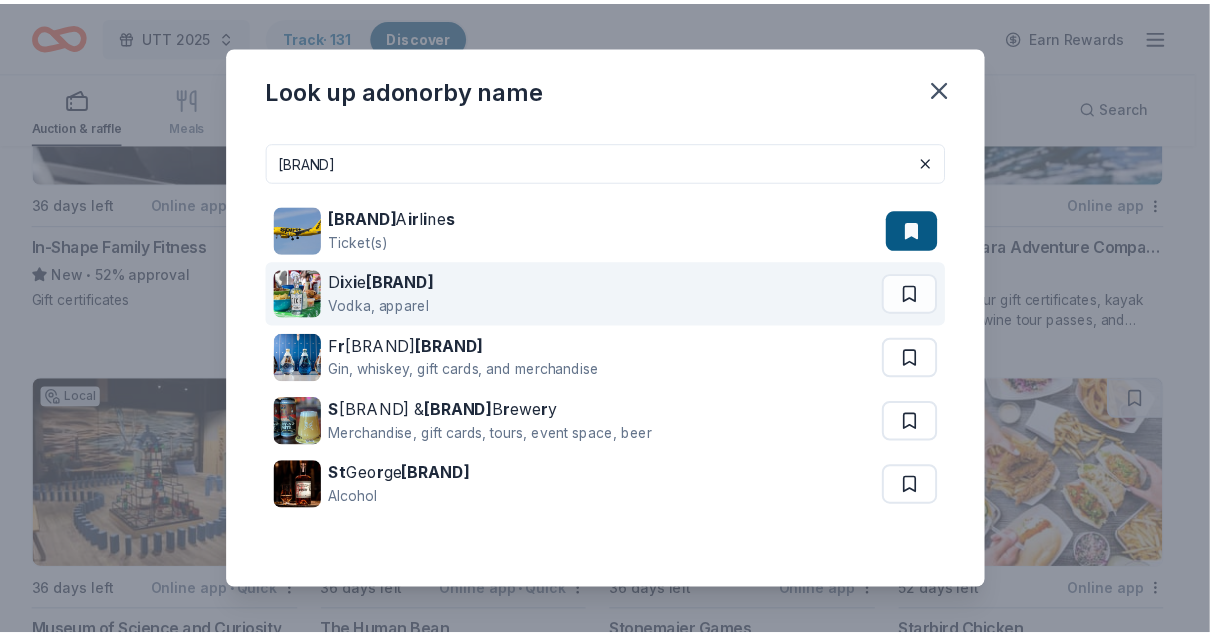 scroll, scrollTop: 32, scrollLeft: 0, axis: vertical 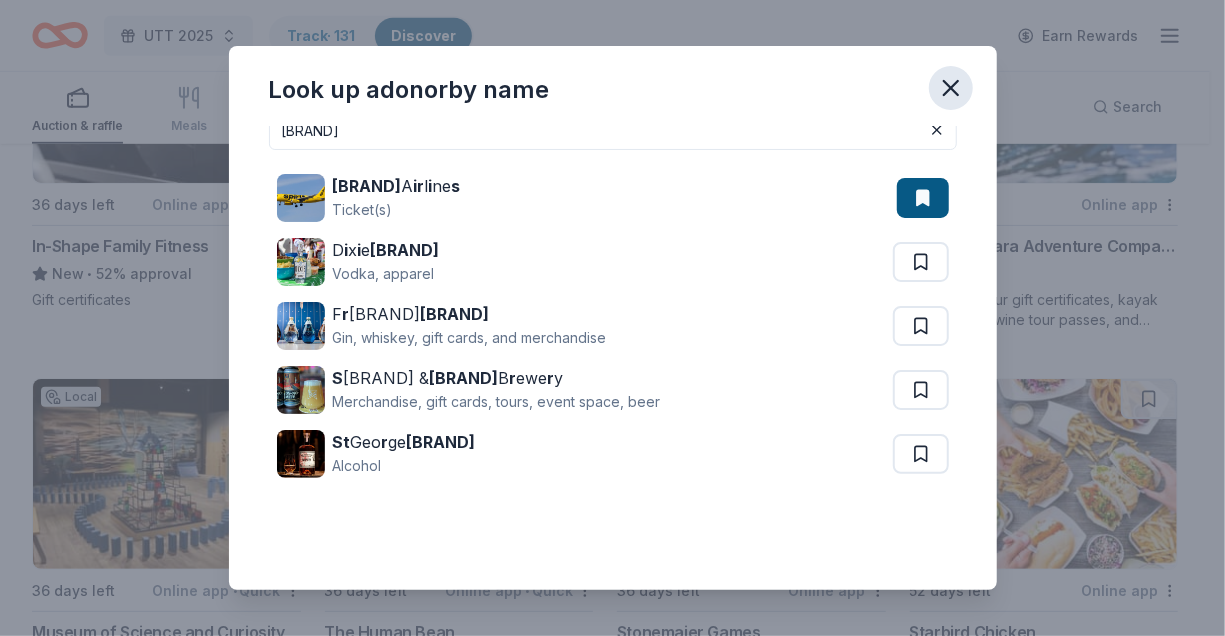 click 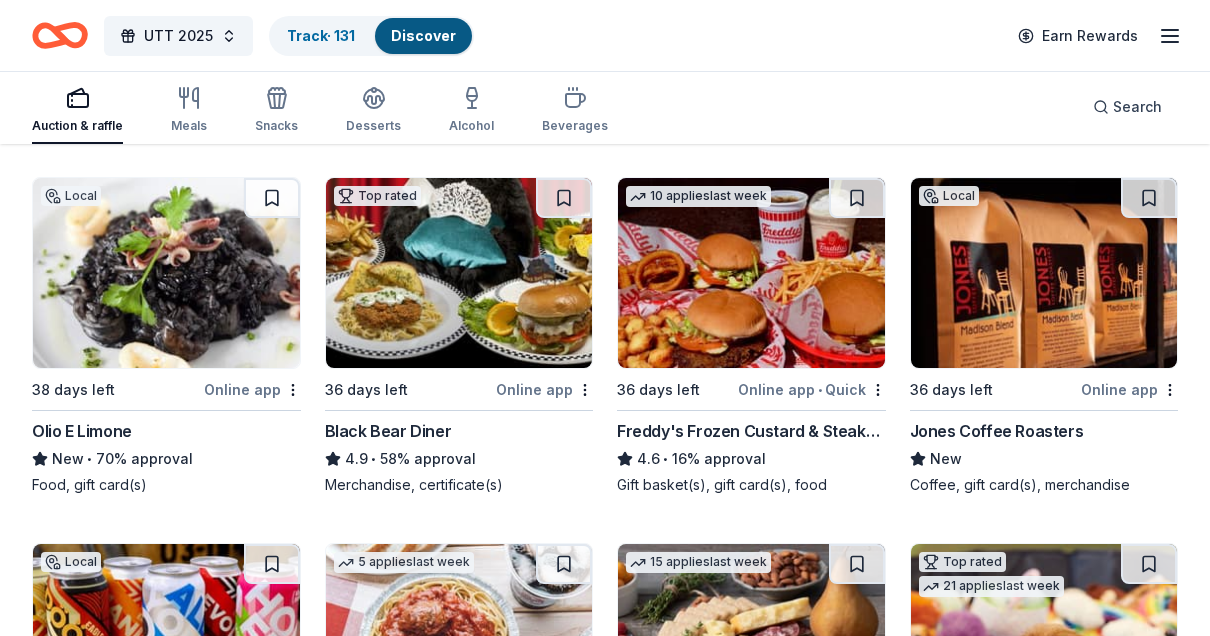 scroll, scrollTop: 1417, scrollLeft: 0, axis: vertical 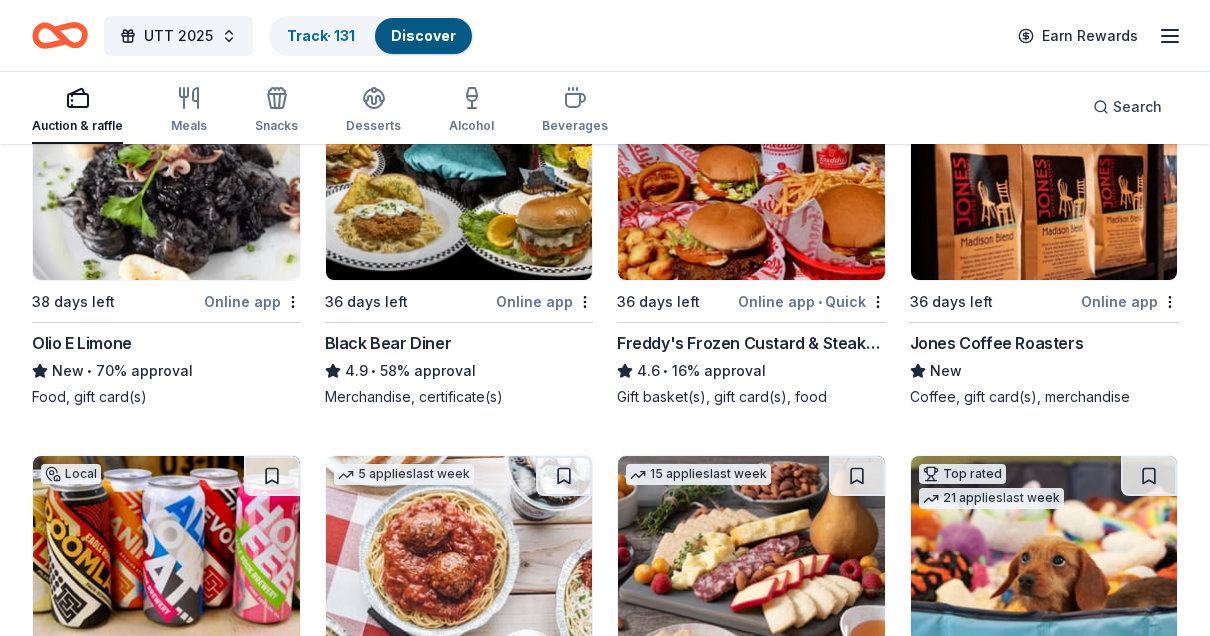 click on "Local 36 days left Online app Jones Coffee Roasters New Coffee, gift card(s), merchandise" at bounding box center (1044, 248) 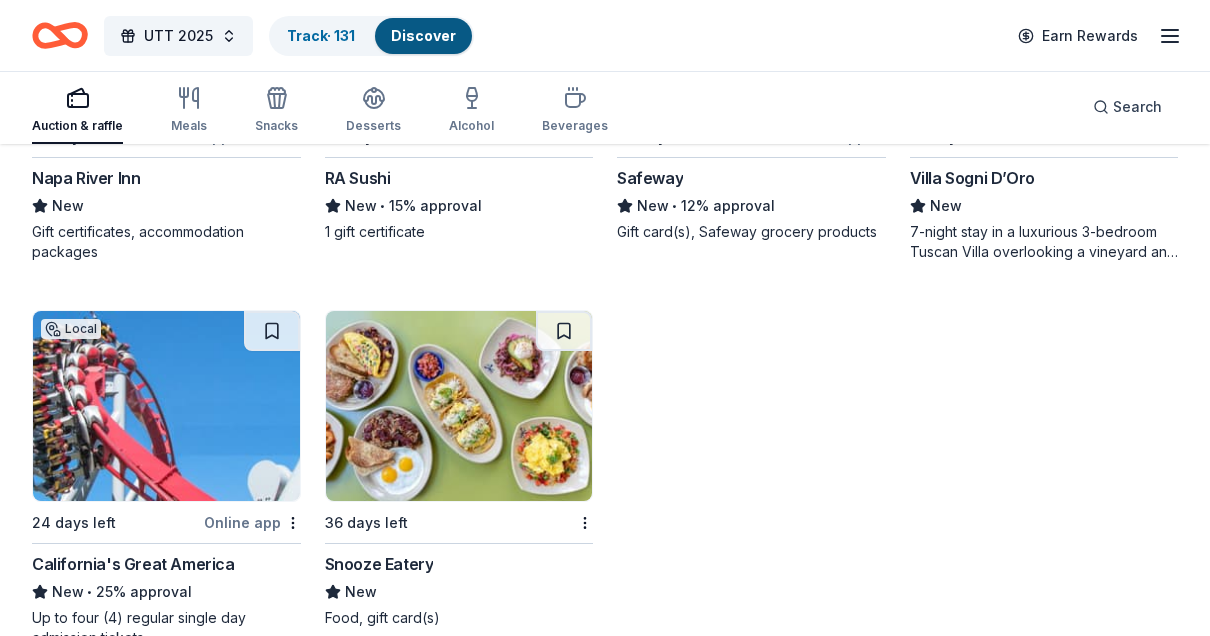 scroll, scrollTop: 8372, scrollLeft: 0, axis: vertical 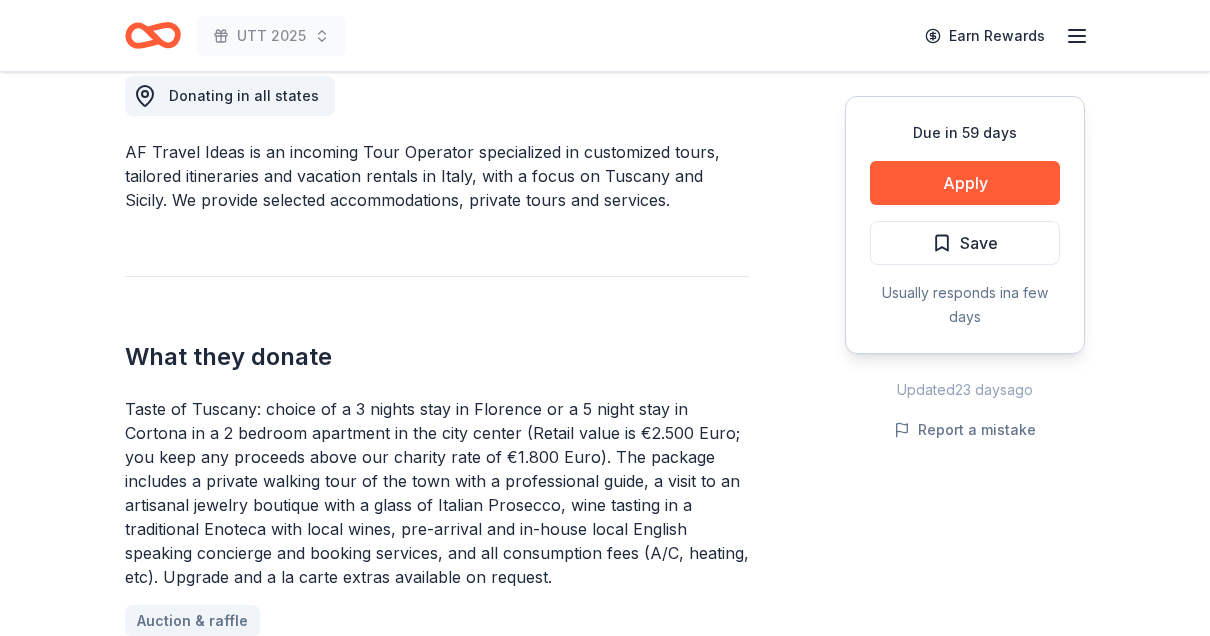 click on "What they donate" at bounding box center [437, 357] 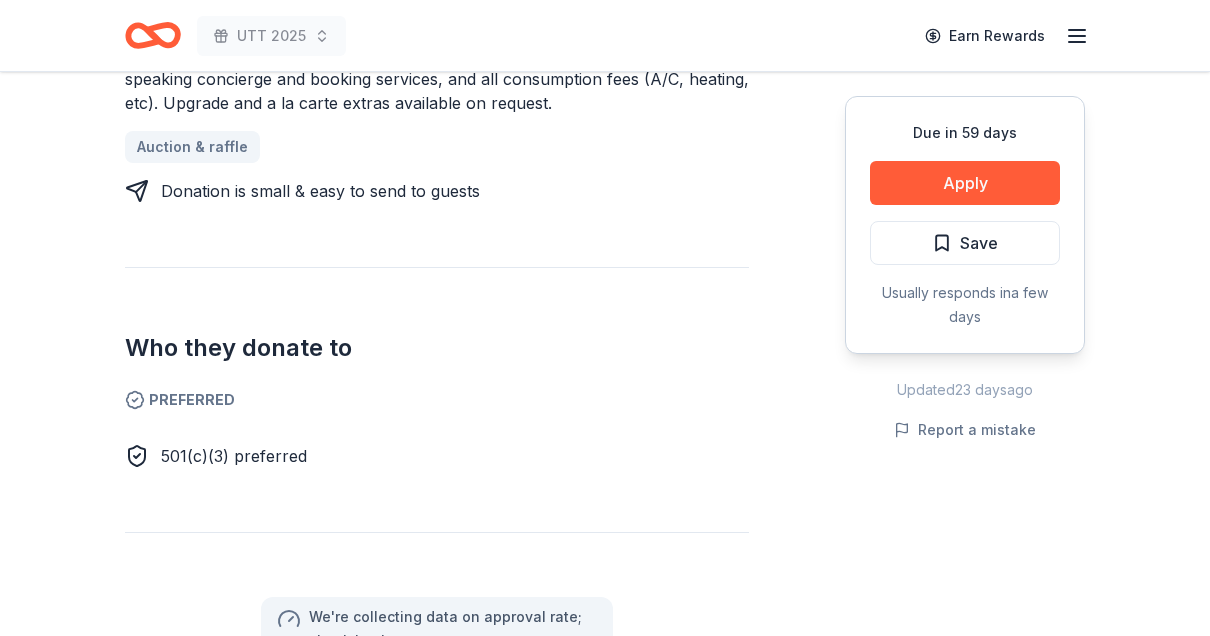 scroll, scrollTop: 1055, scrollLeft: 0, axis: vertical 